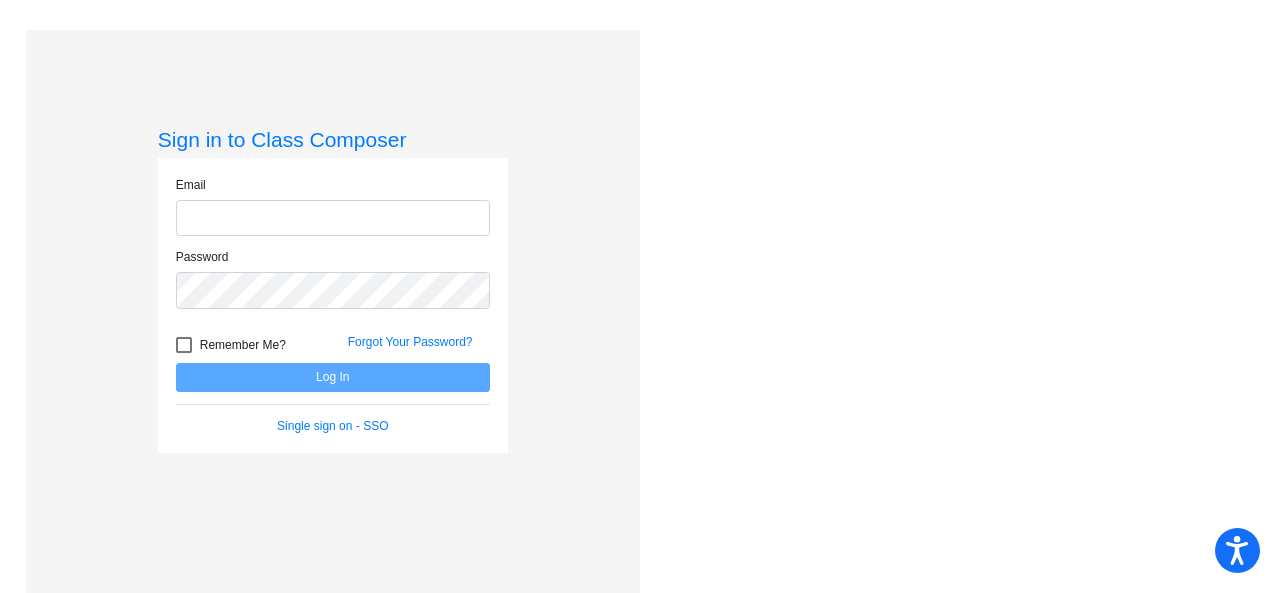 scroll, scrollTop: 0, scrollLeft: 0, axis: both 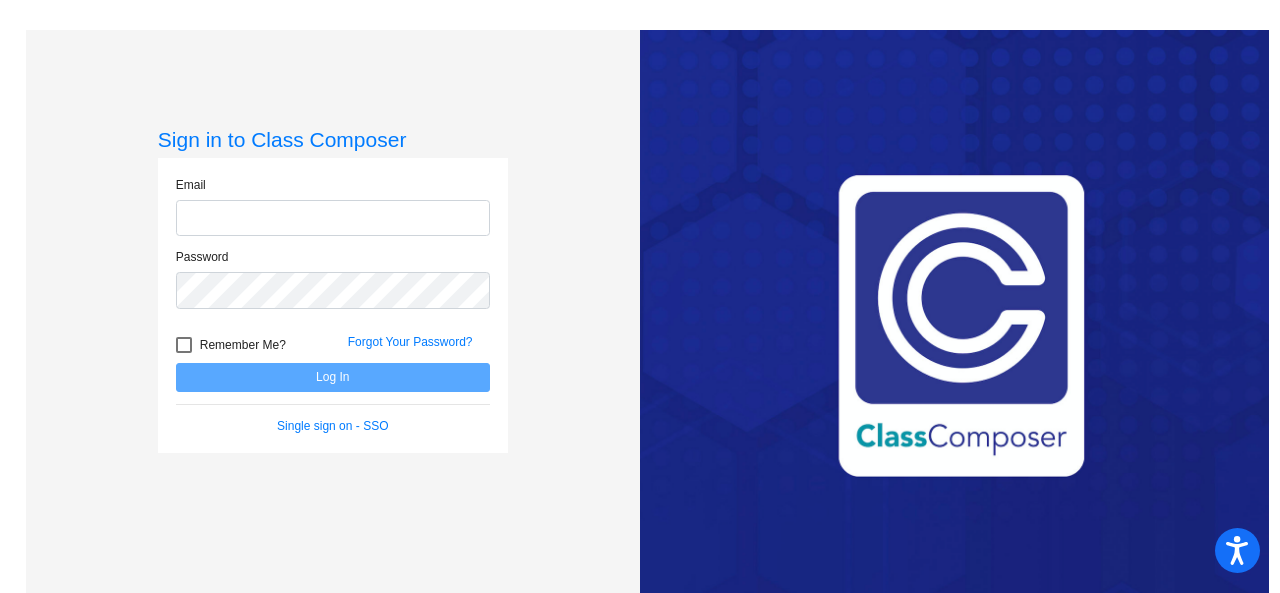 type on "[EMAIL_ADDRESS][DOMAIN_NAME]" 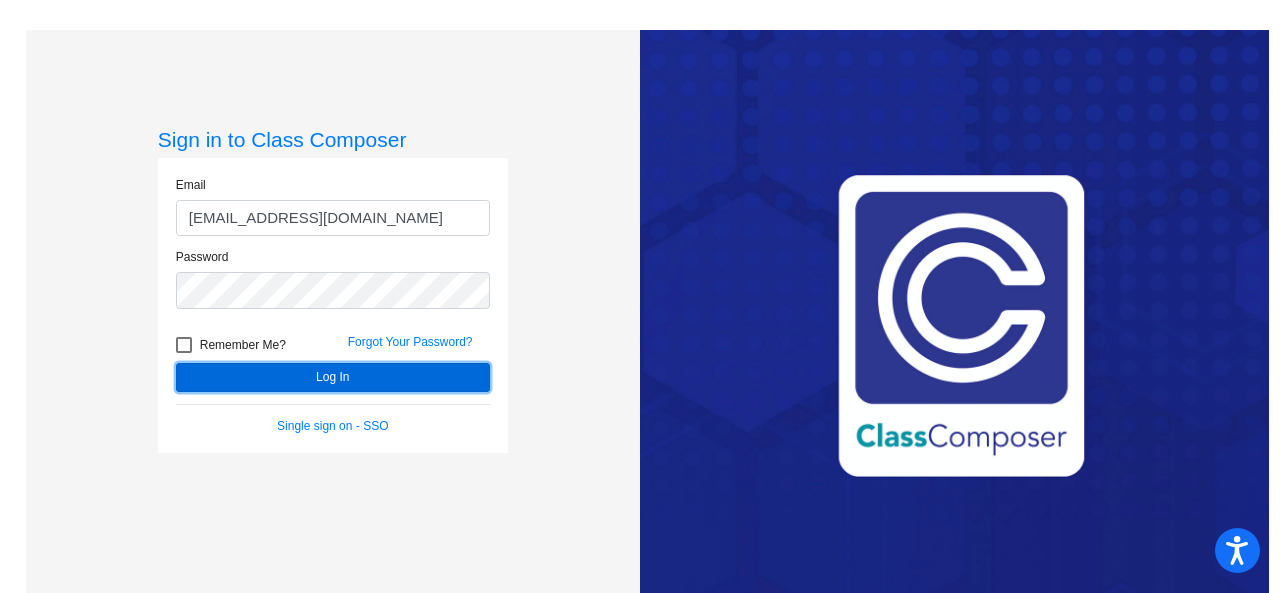 click on "Log In" 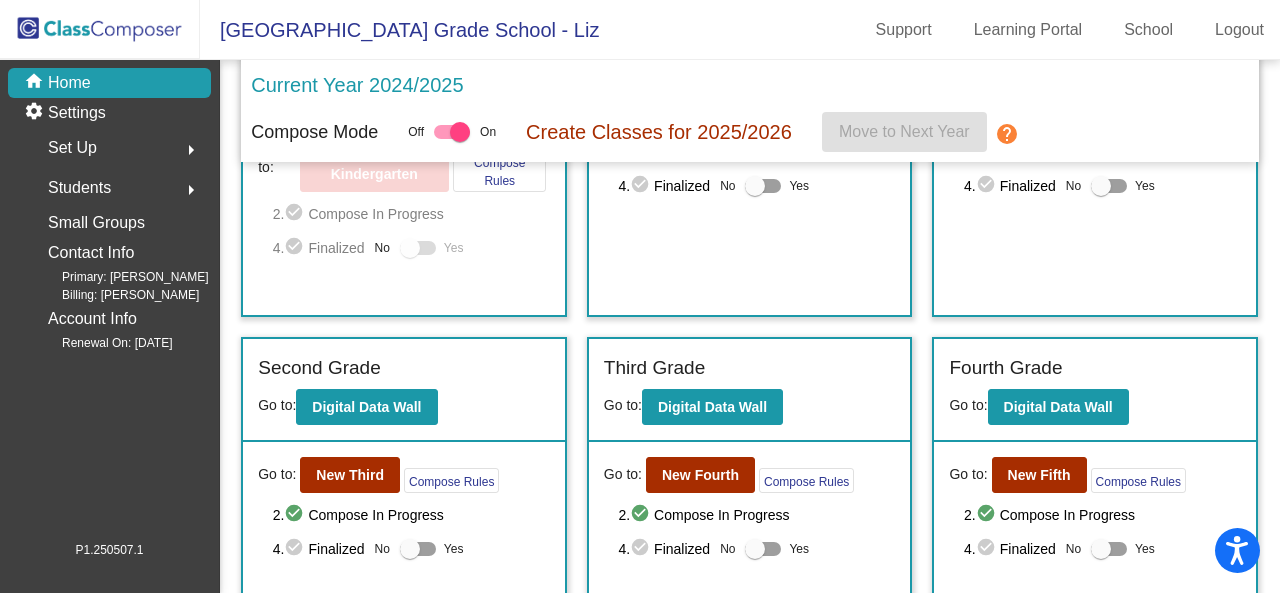 scroll, scrollTop: 300, scrollLeft: 0, axis: vertical 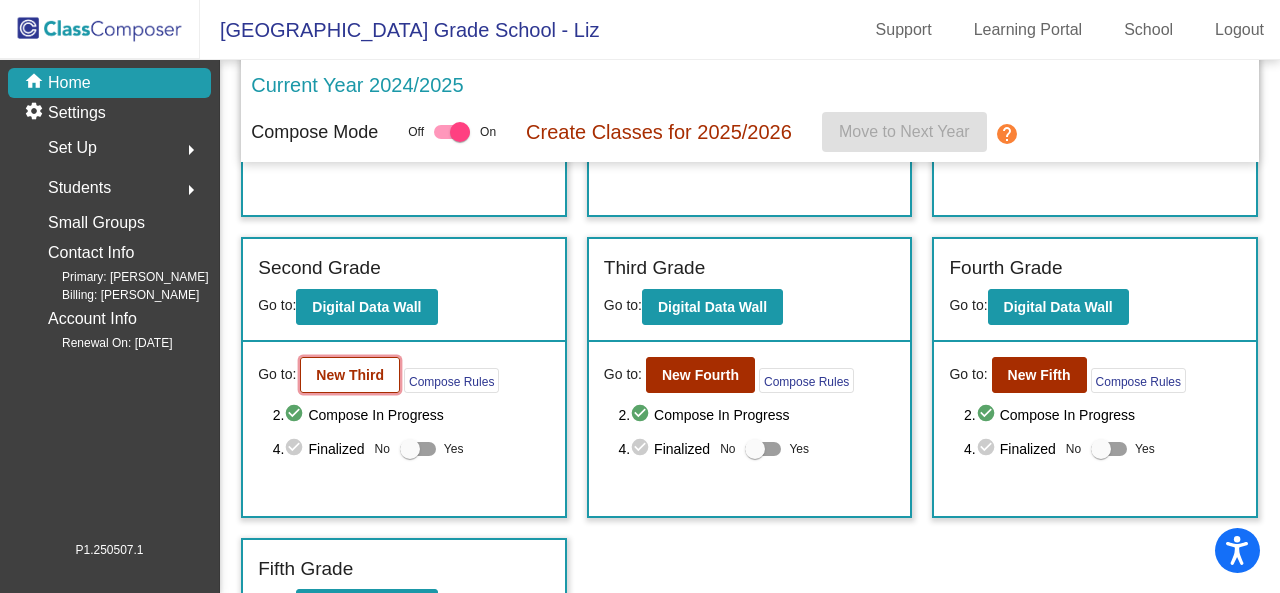 click on "New Third" 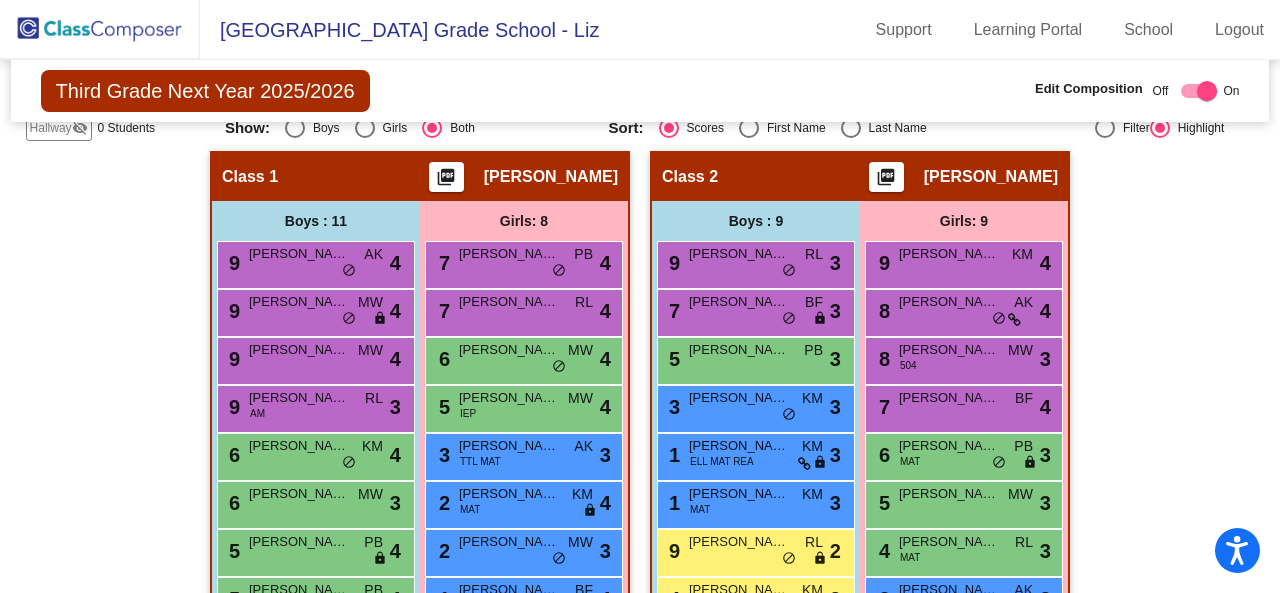 scroll, scrollTop: 500, scrollLeft: 0, axis: vertical 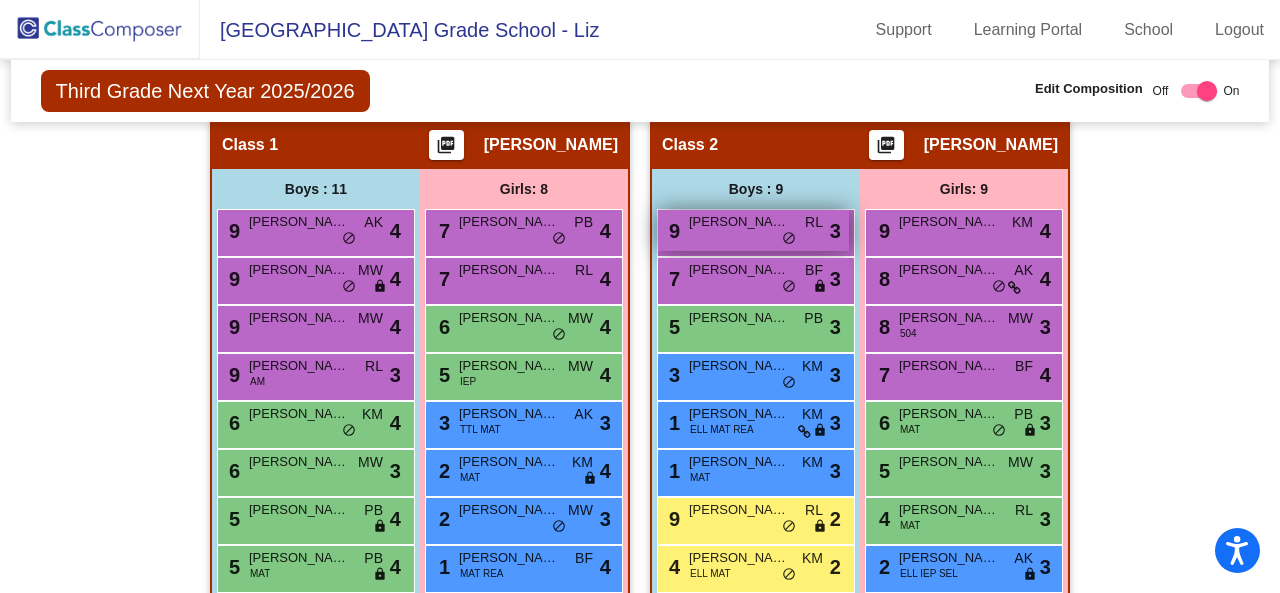 click on "9 Mac [PERSON_NAME] lock do_not_disturb_alt 3" at bounding box center (753, 230) 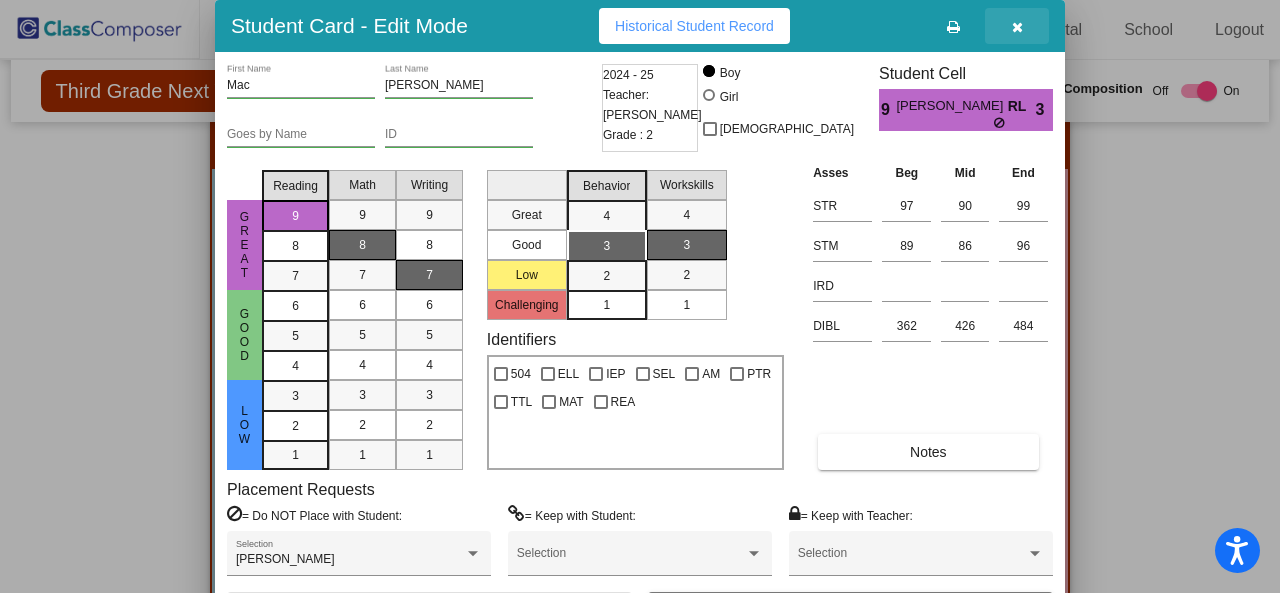 click at bounding box center [1017, 26] 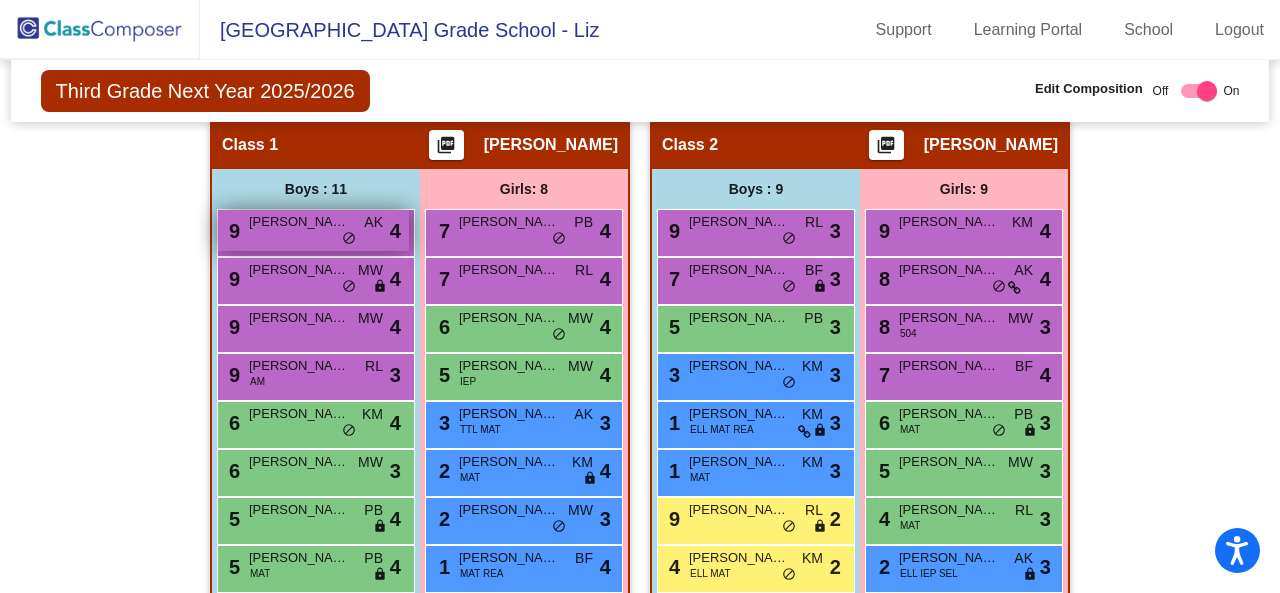 click on "9 [PERSON_NAME] AK lock do_not_disturb_alt 4" at bounding box center (313, 230) 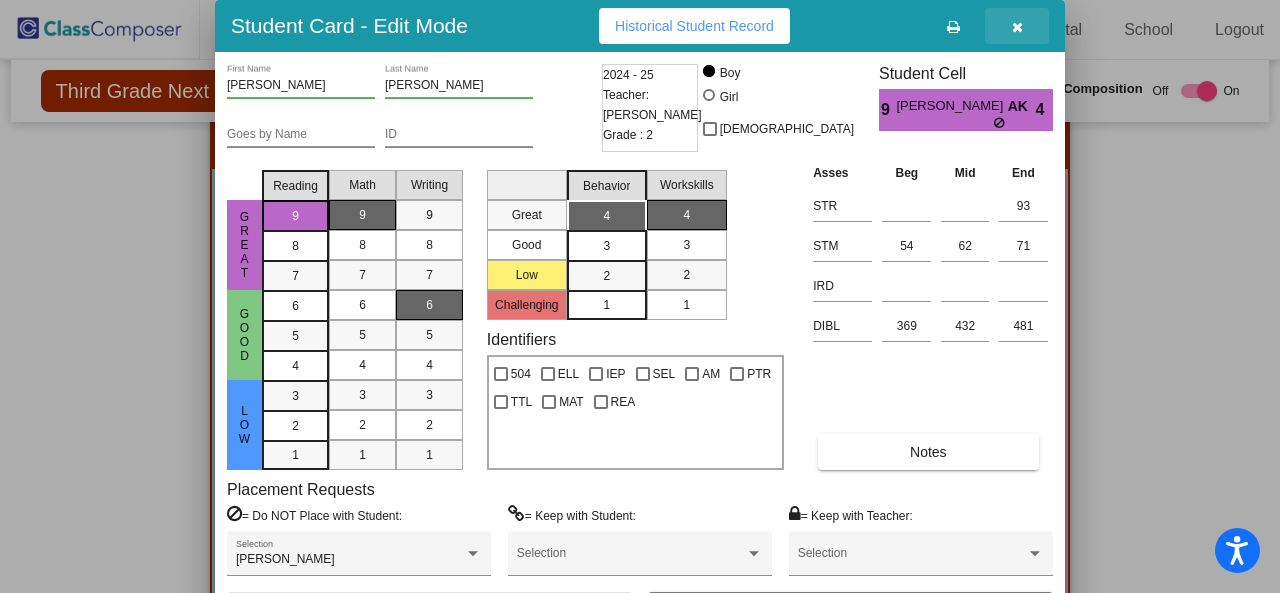 click at bounding box center (1017, 26) 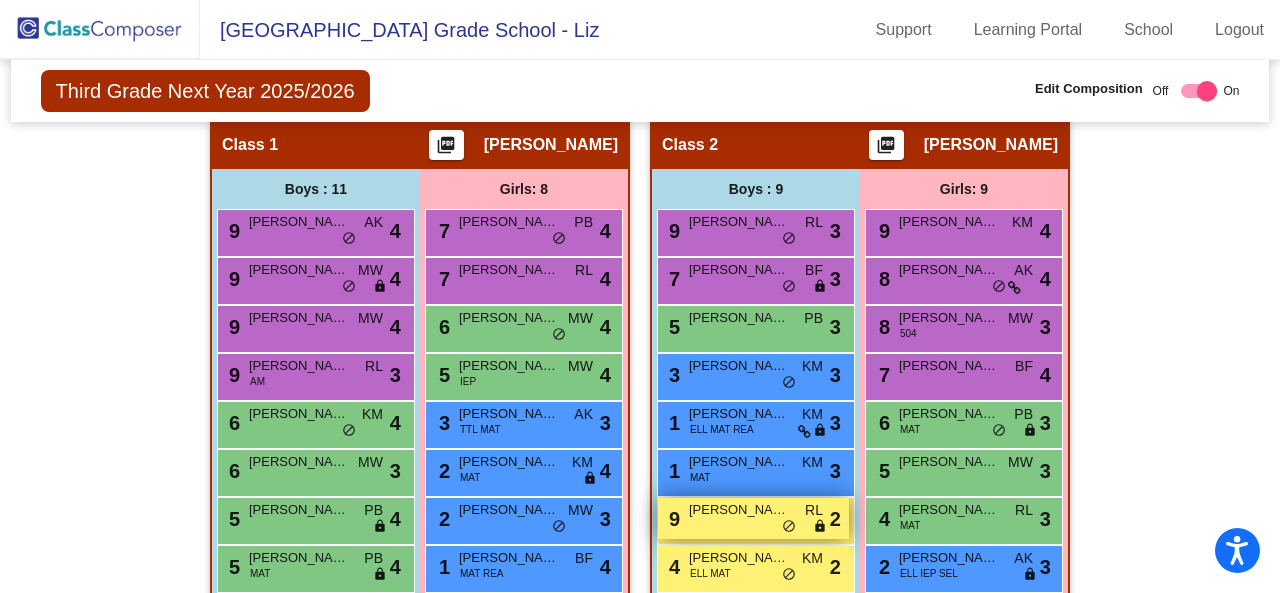 click on "[PERSON_NAME]" at bounding box center (739, 510) 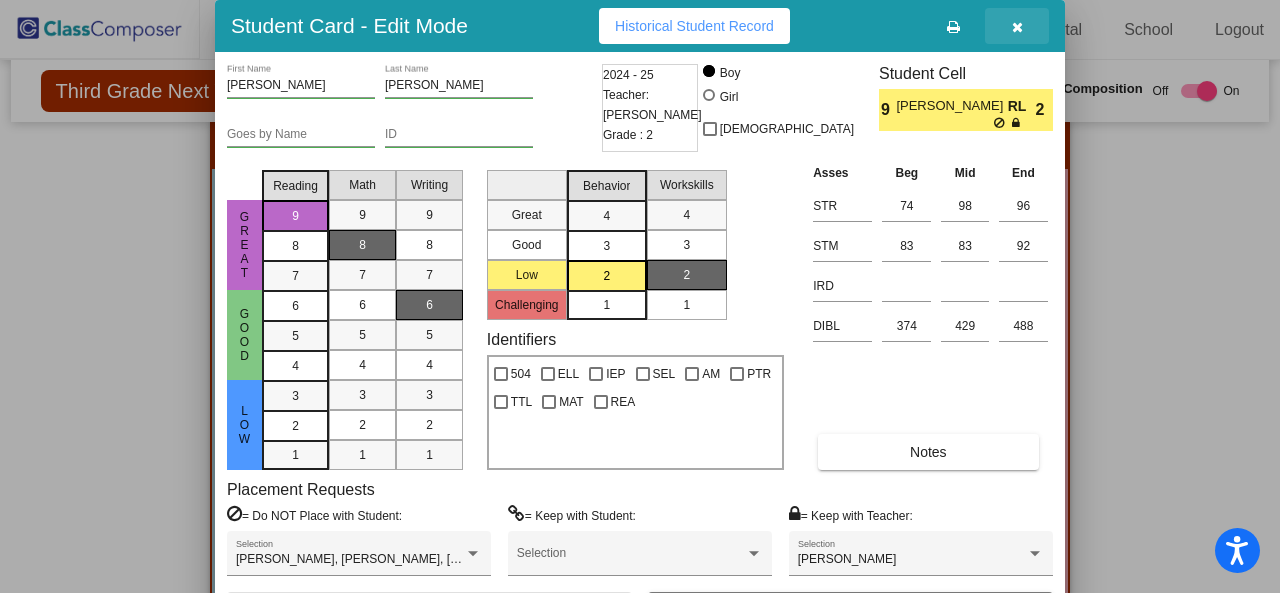 click at bounding box center (1017, 26) 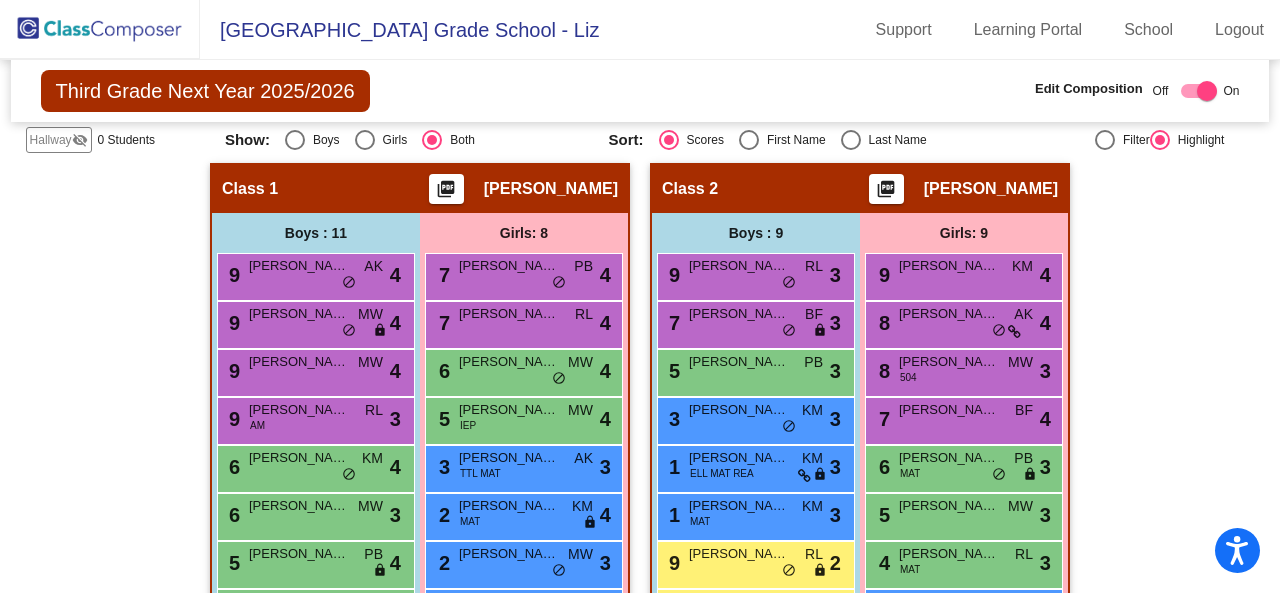 scroll, scrollTop: 455, scrollLeft: 0, axis: vertical 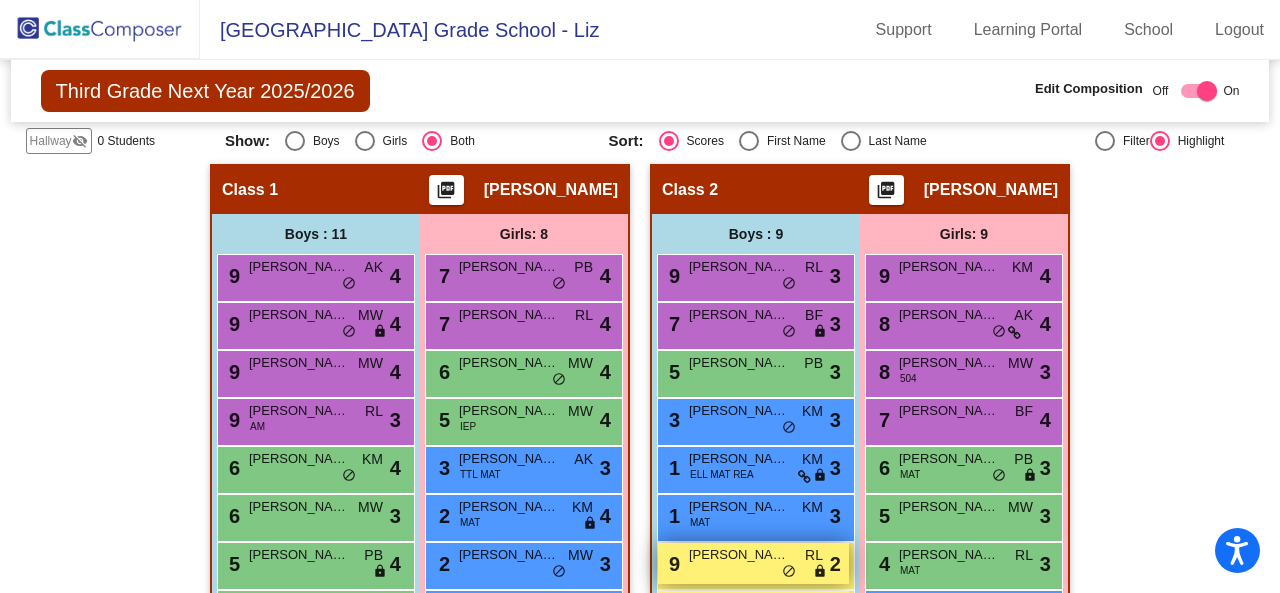 click on "[PERSON_NAME]" at bounding box center (739, 555) 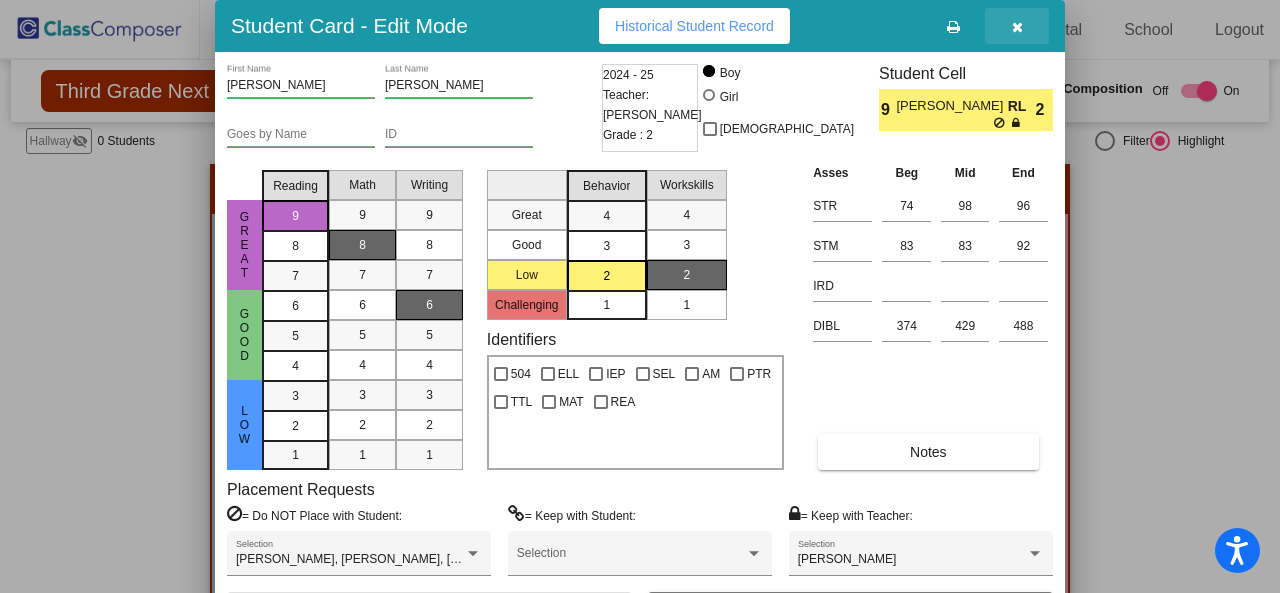click at bounding box center [1017, 27] 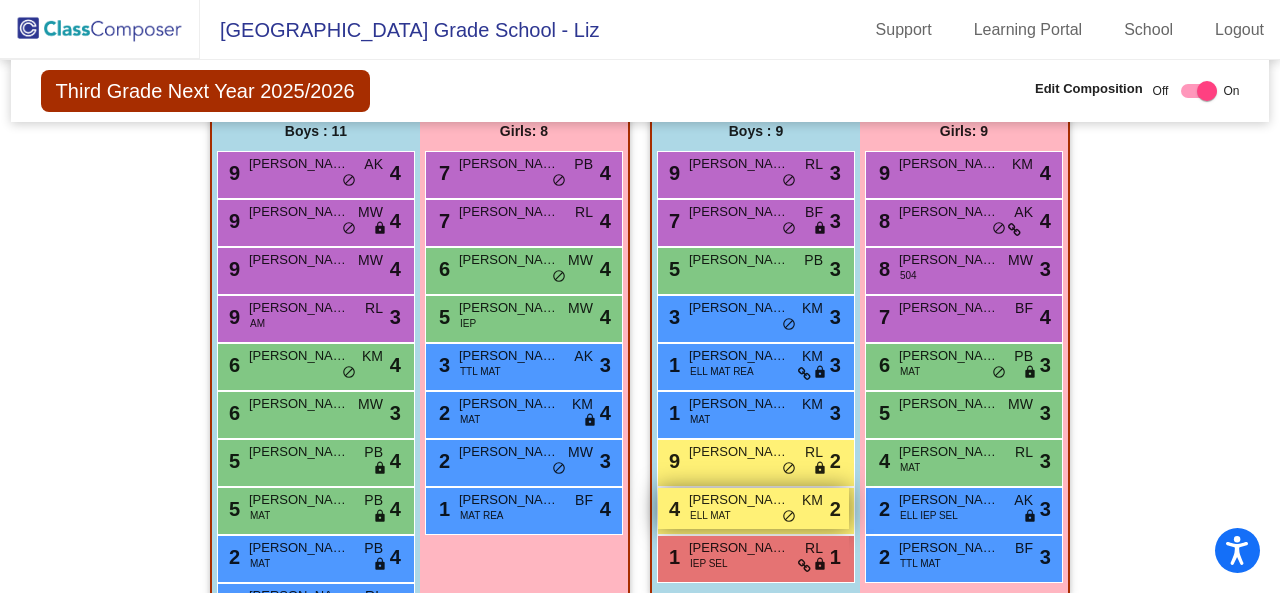 scroll, scrollTop: 600, scrollLeft: 0, axis: vertical 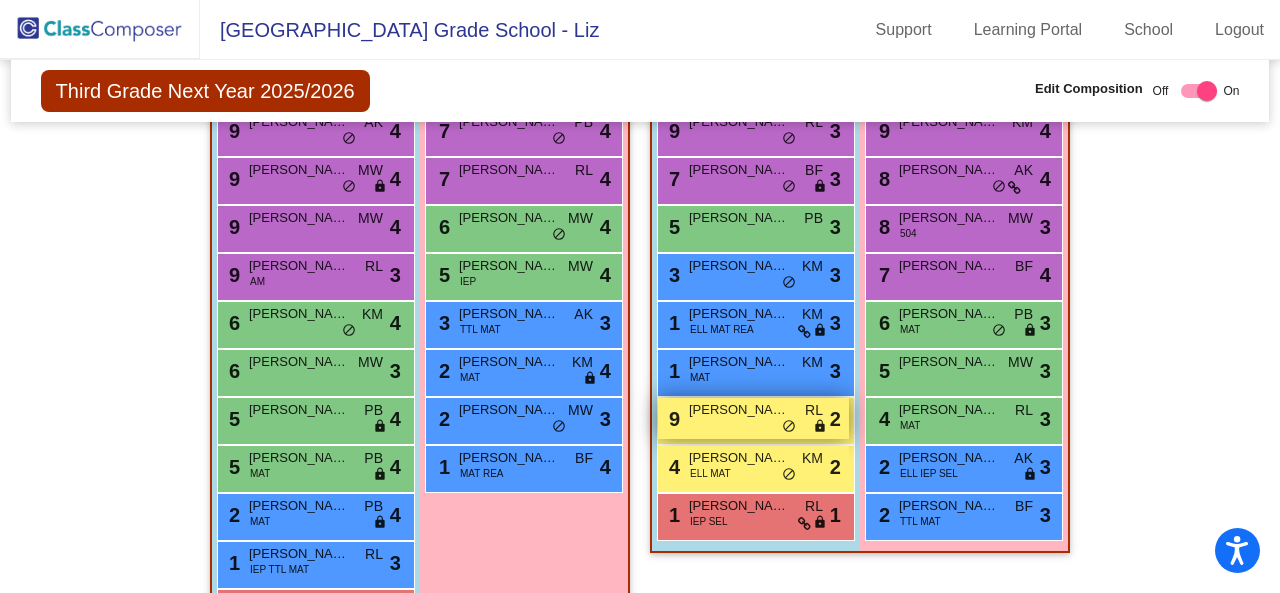 click on "[PERSON_NAME]" at bounding box center (739, 410) 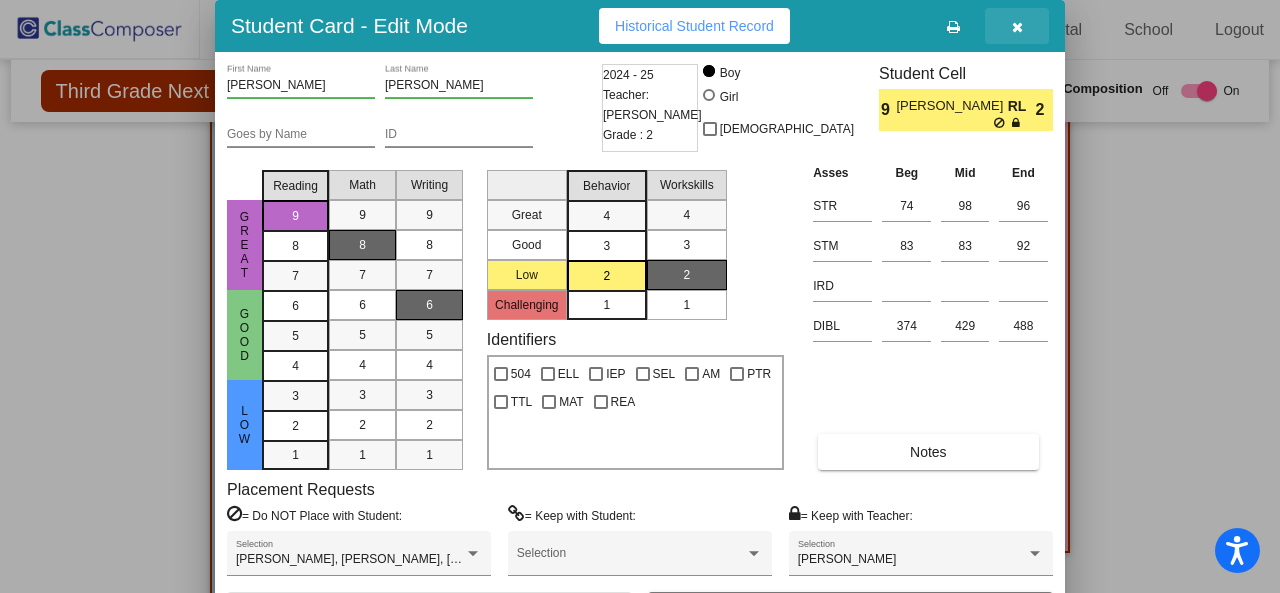 click at bounding box center [1017, 27] 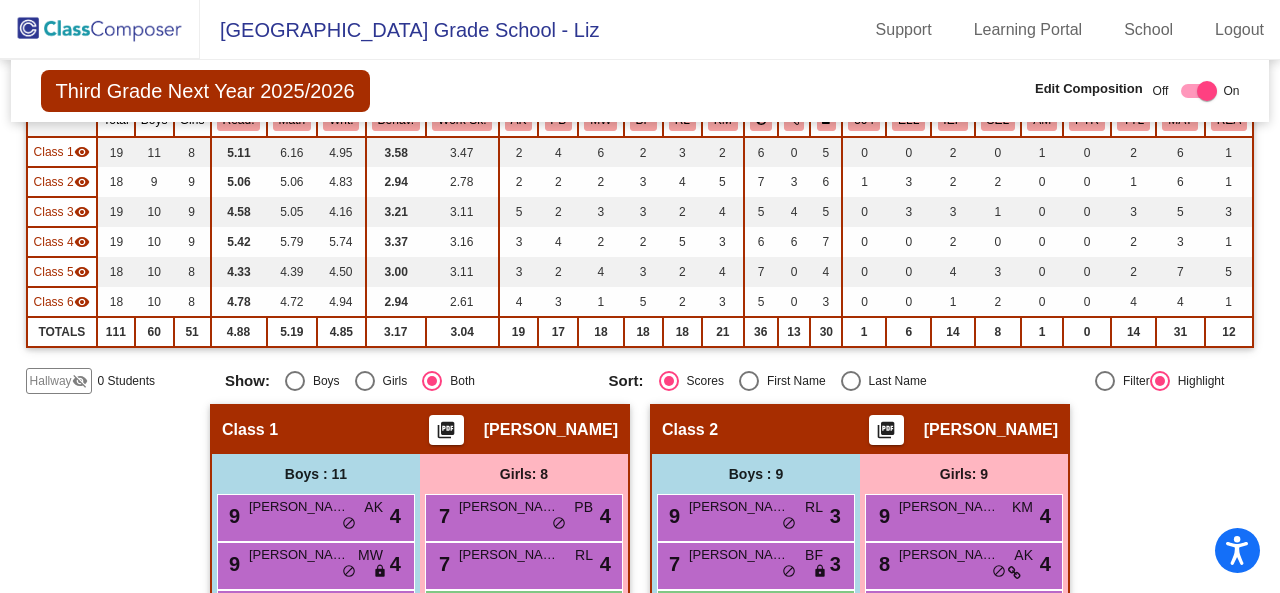 scroll, scrollTop: 200, scrollLeft: 0, axis: vertical 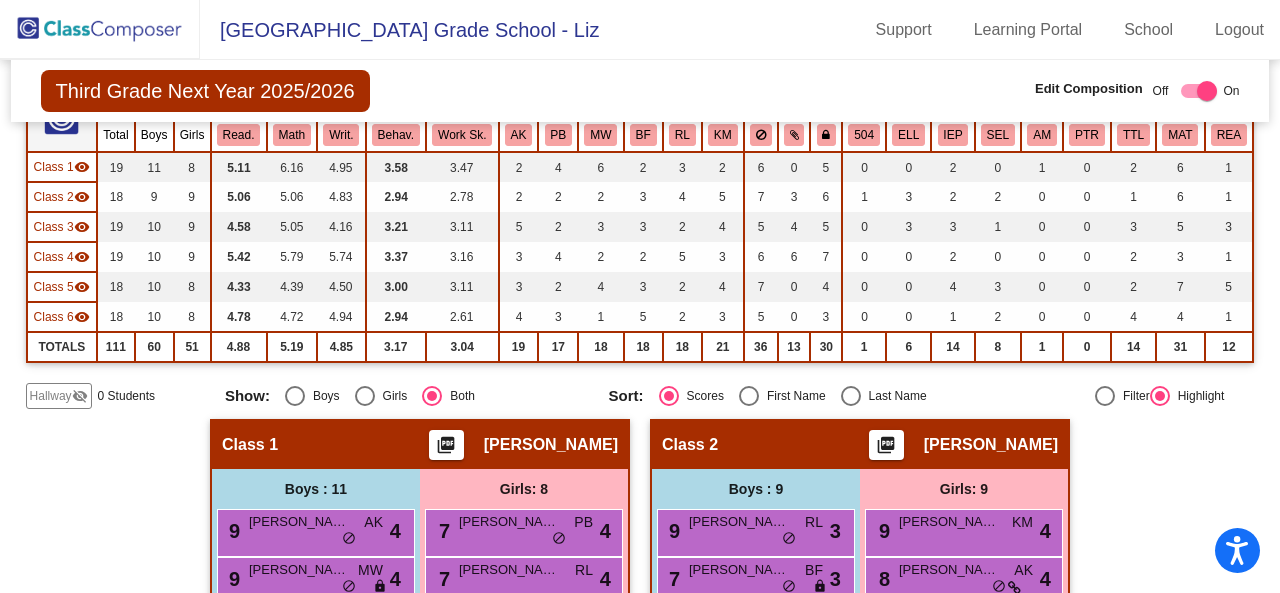 click 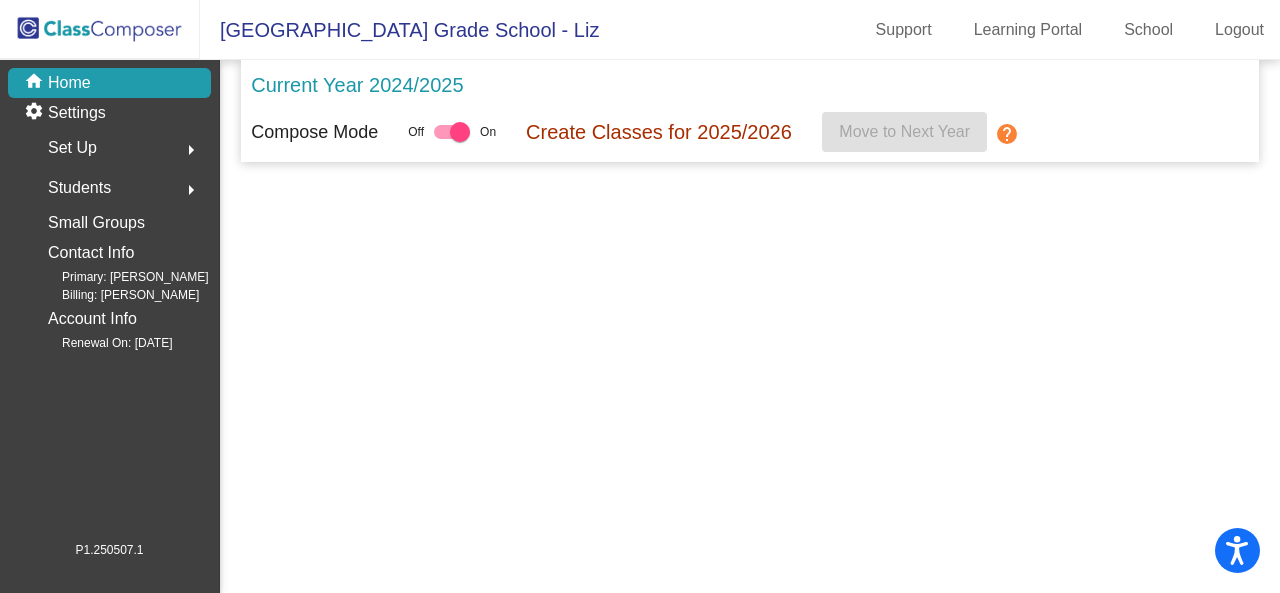 scroll, scrollTop: 0, scrollLeft: 0, axis: both 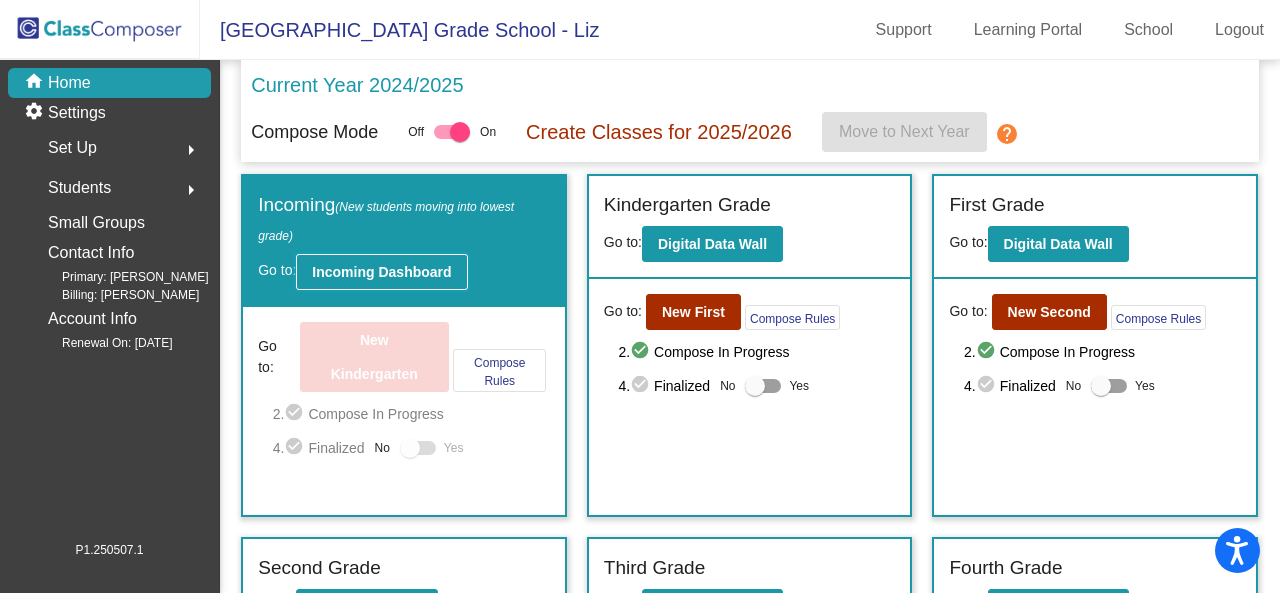 click on "Incoming Dashboard" 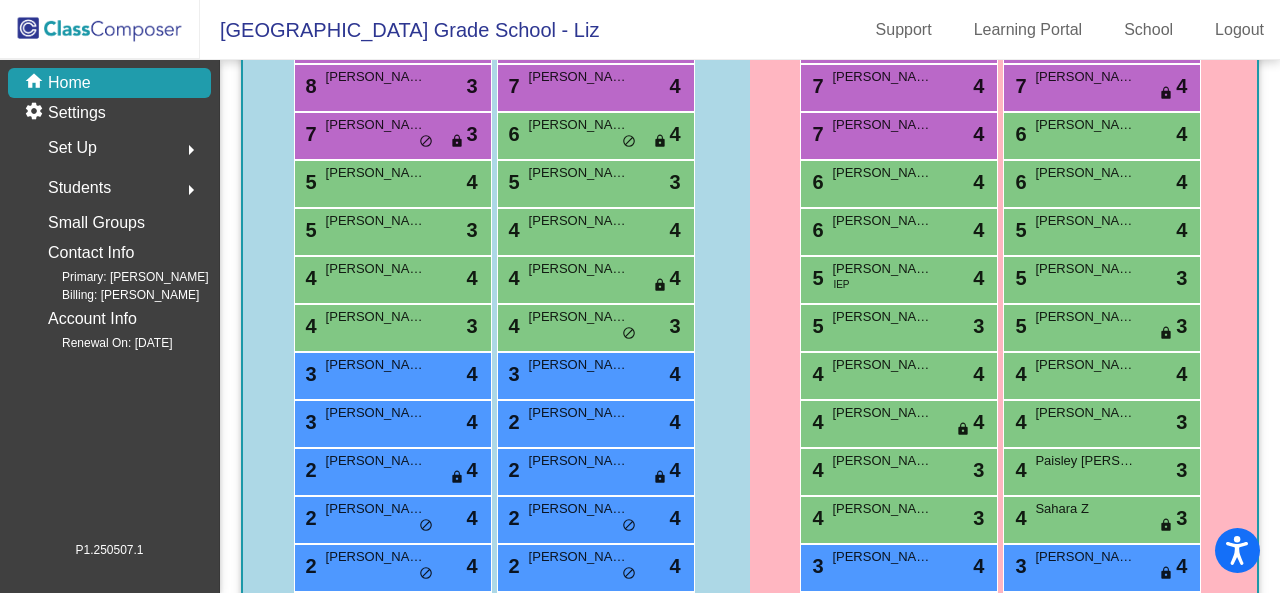 scroll, scrollTop: 720, scrollLeft: 0, axis: vertical 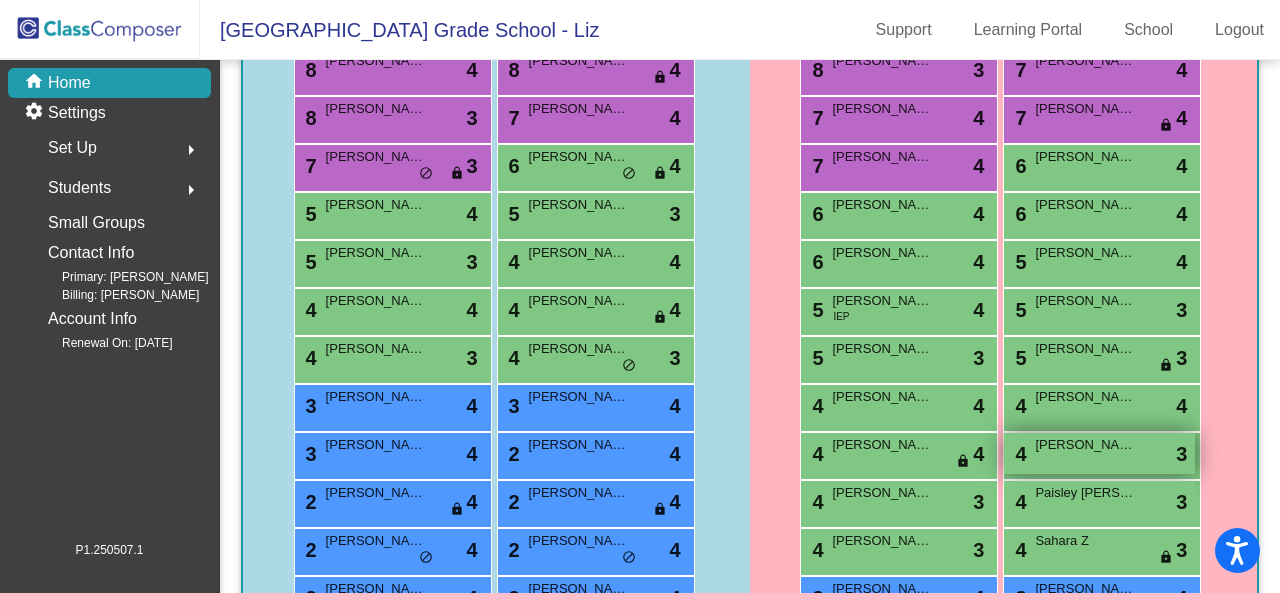 click on "[PERSON_NAME]" at bounding box center (1085, 445) 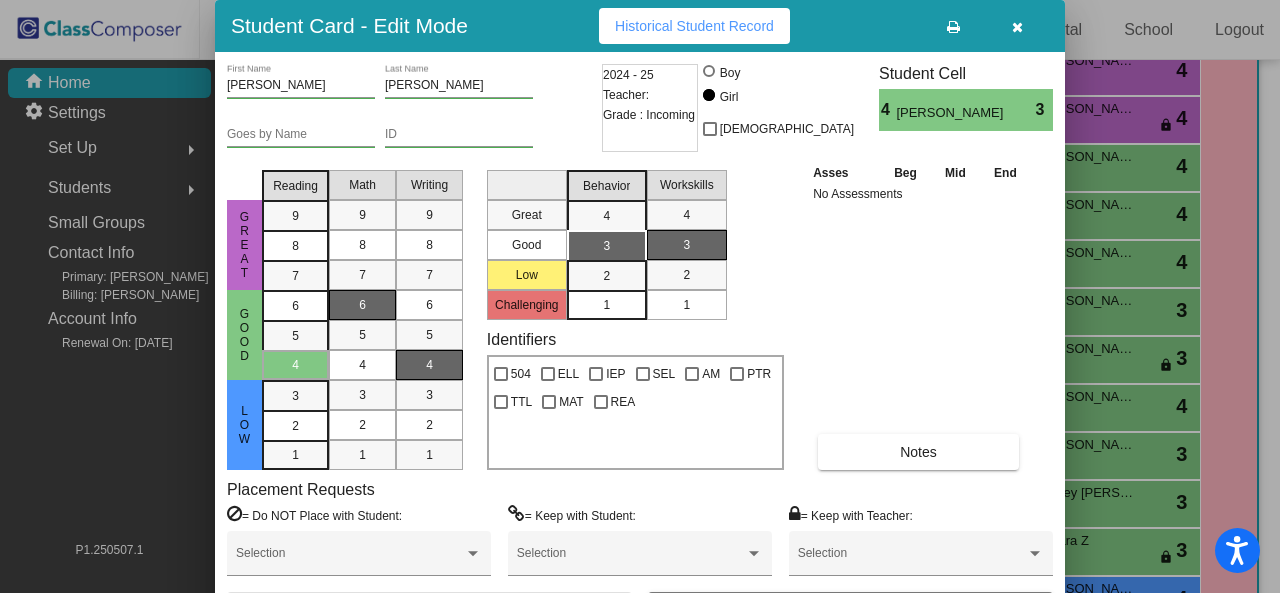 click at bounding box center (1017, 26) 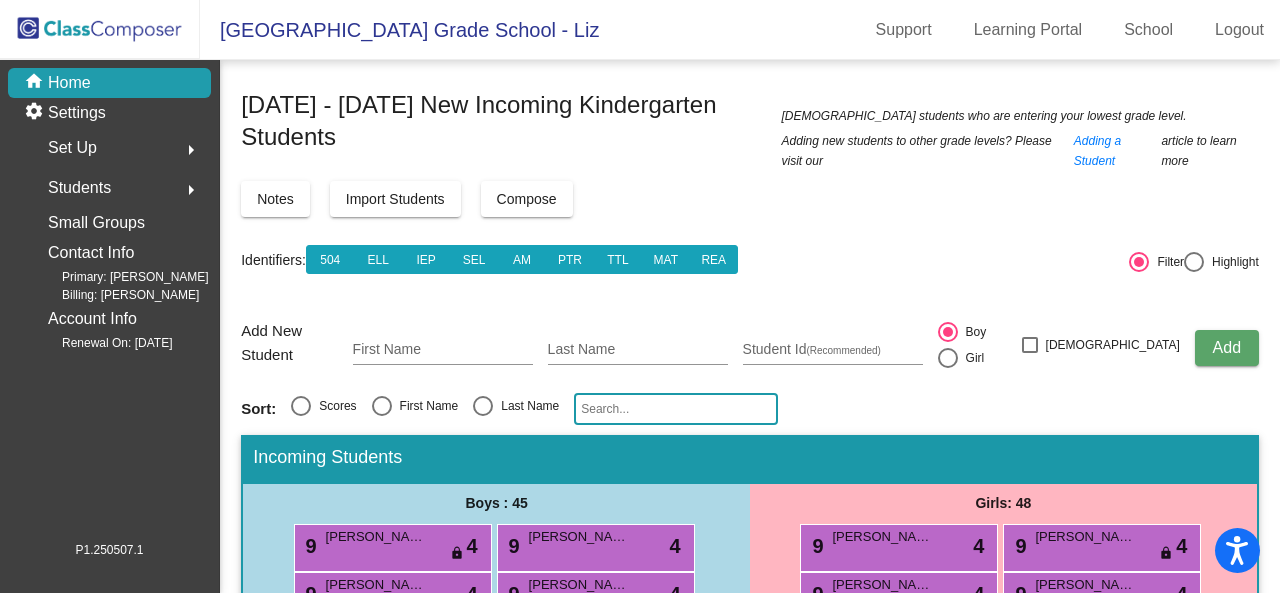 scroll, scrollTop: 0, scrollLeft: 0, axis: both 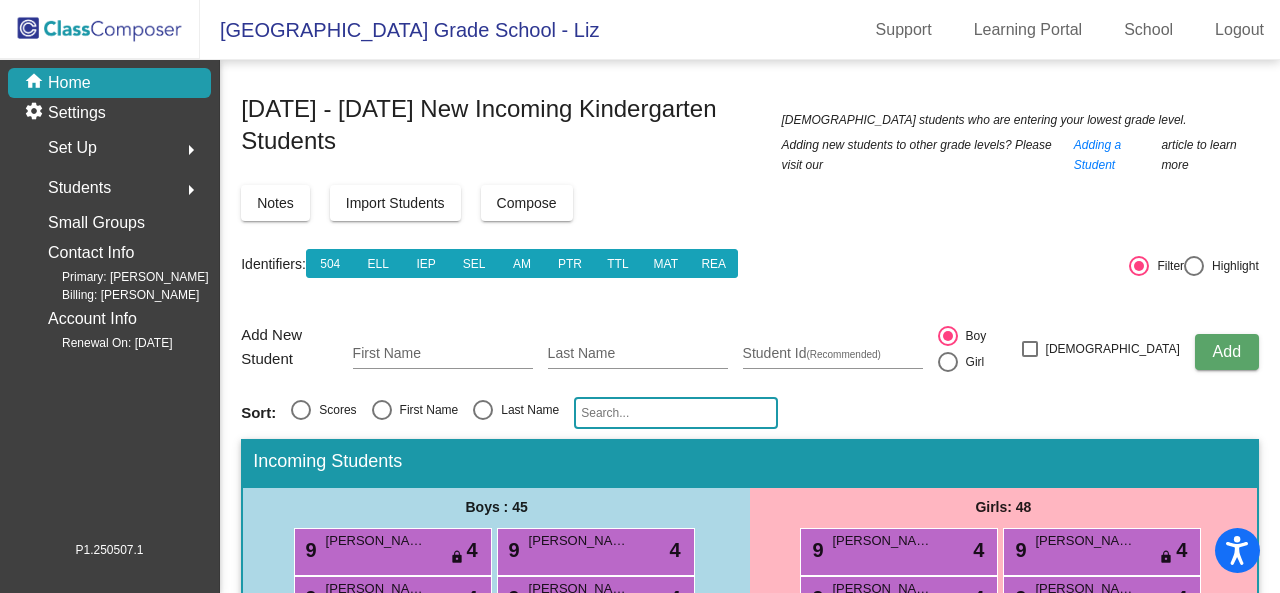 click 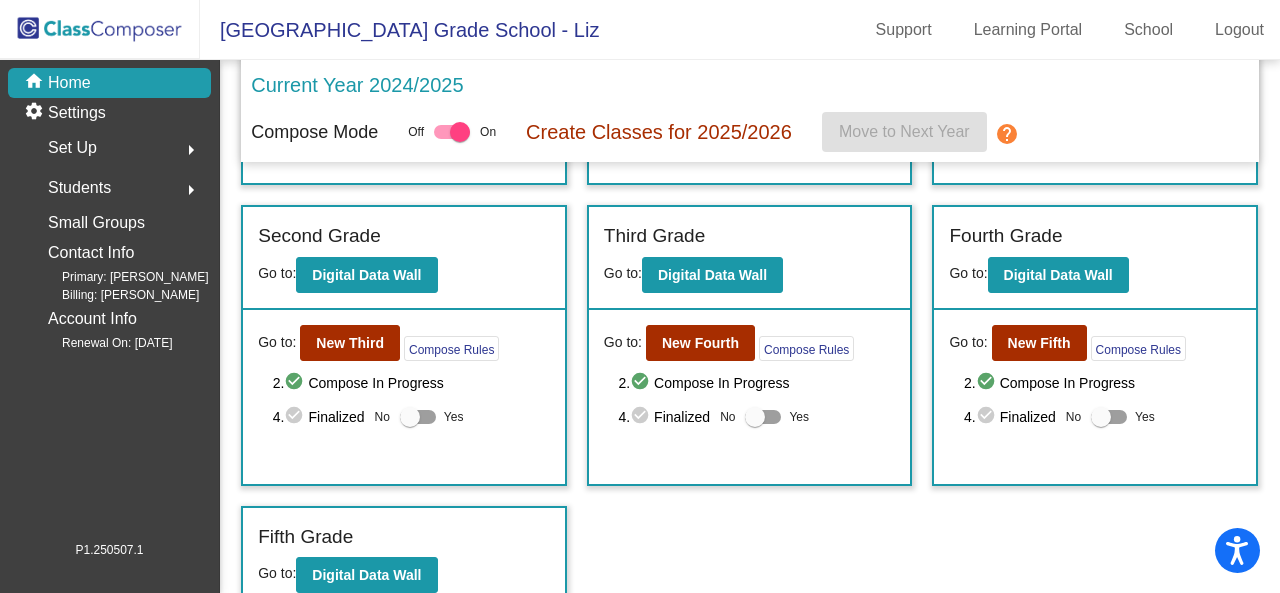 scroll, scrollTop: 348, scrollLeft: 0, axis: vertical 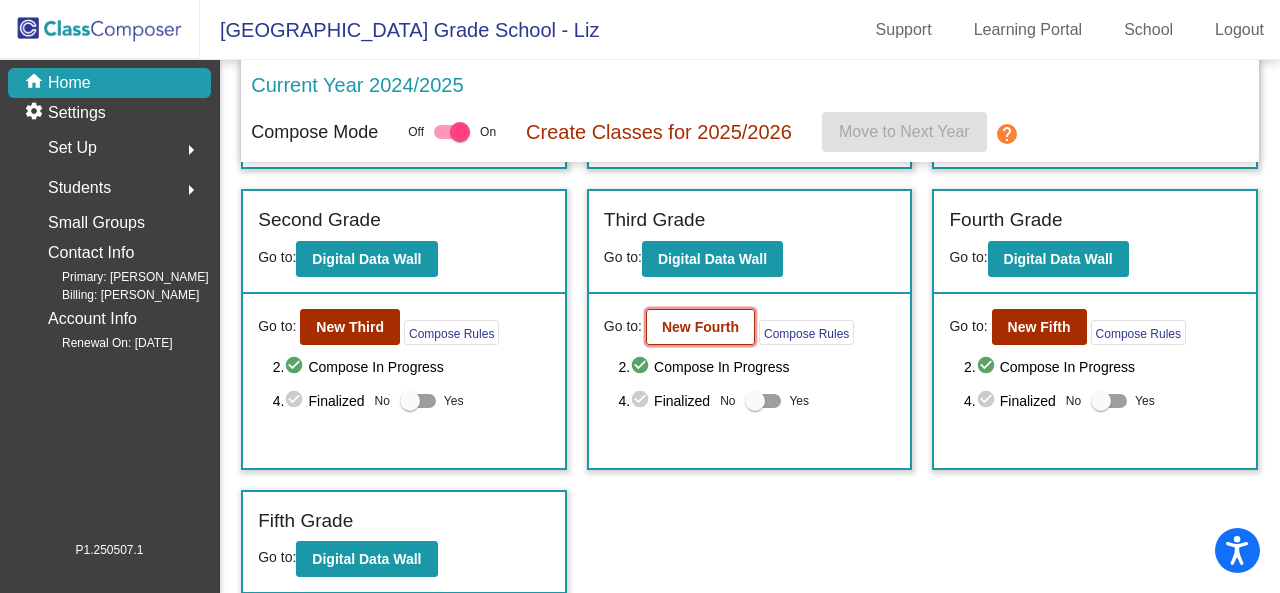 click on "New Fourth" 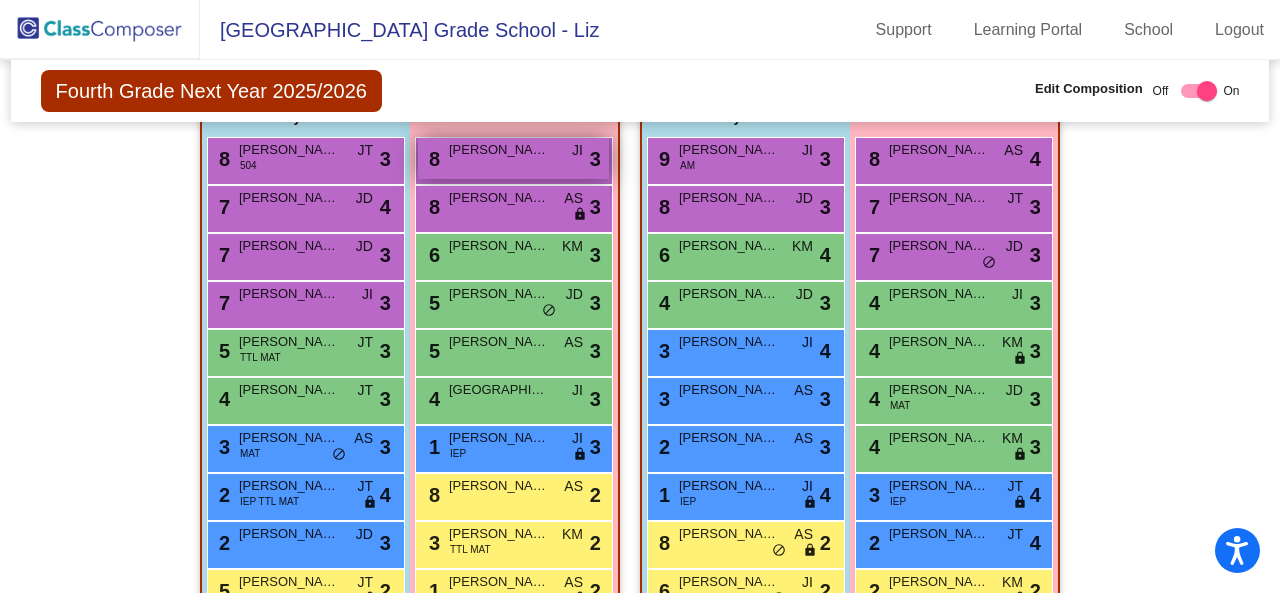 scroll, scrollTop: 892, scrollLeft: 0, axis: vertical 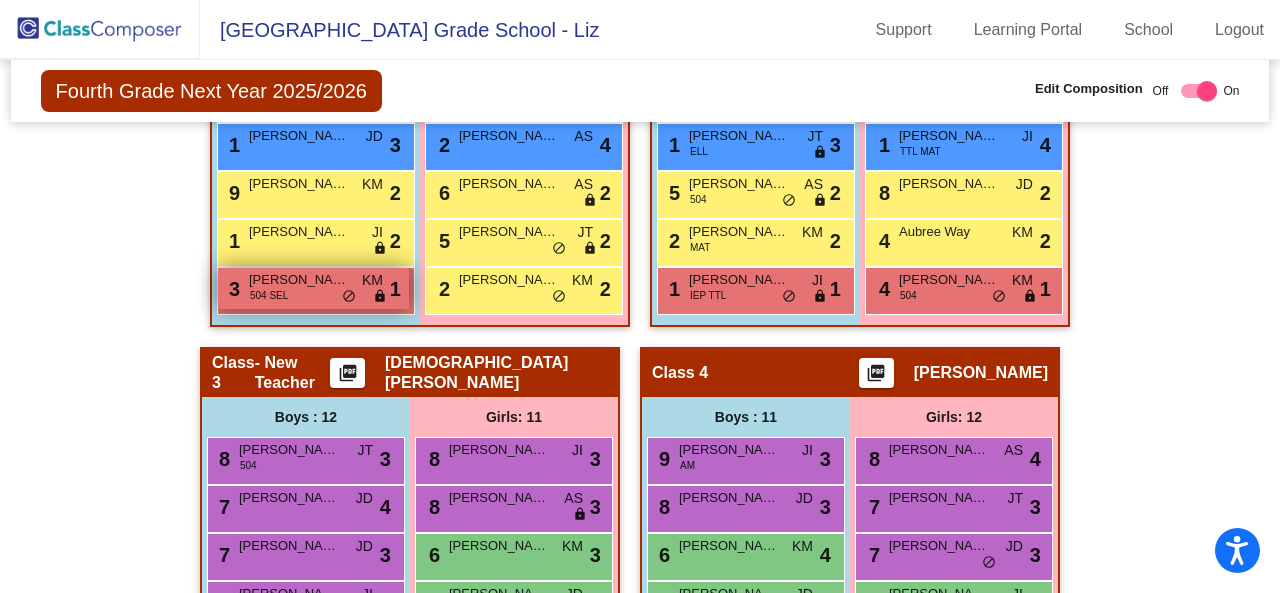 click on "[PERSON_NAME]" at bounding box center [299, 280] 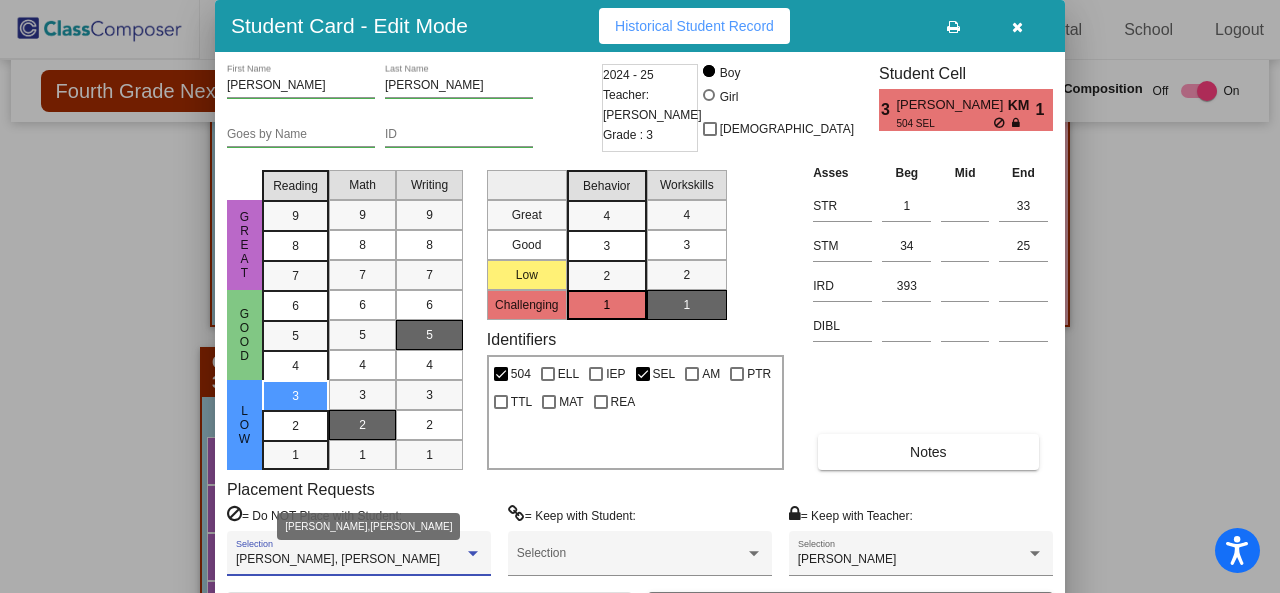 click at bounding box center [473, 553] 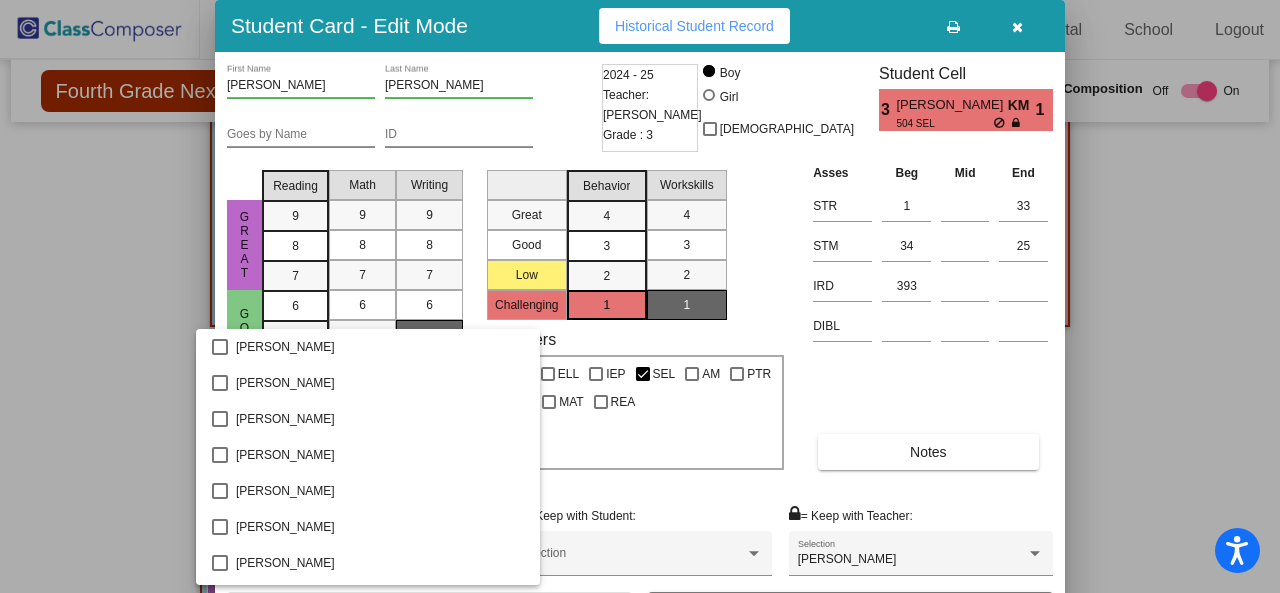 scroll, scrollTop: 2270, scrollLeft: 0, axis: vertical 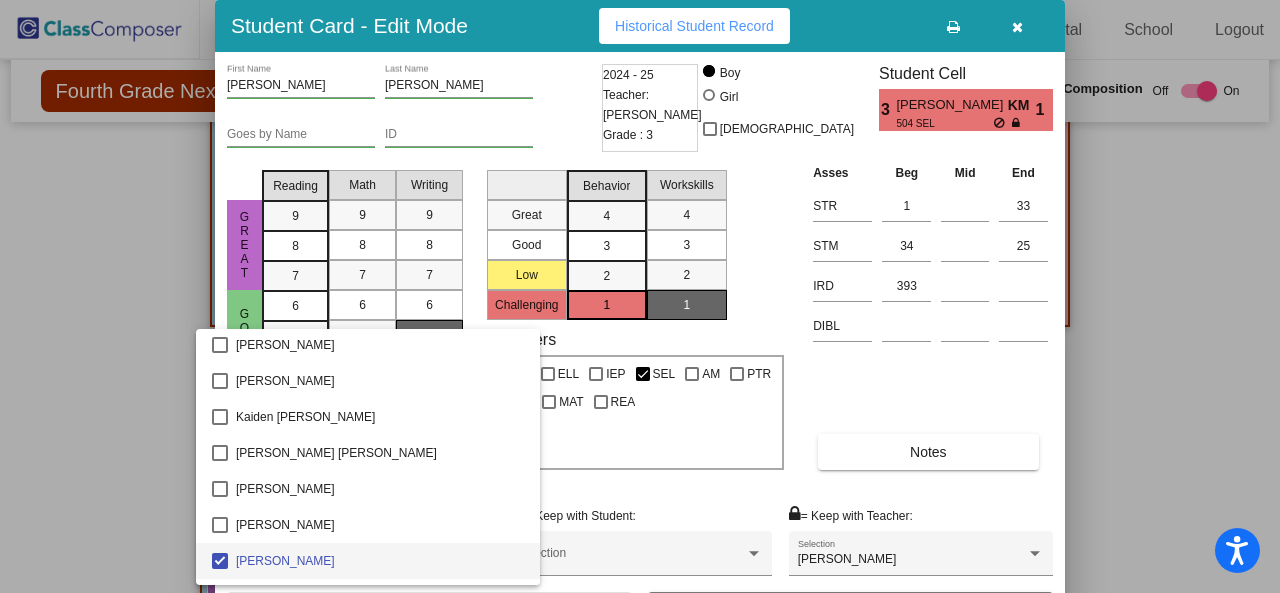 click at bounding box center [640, 296] 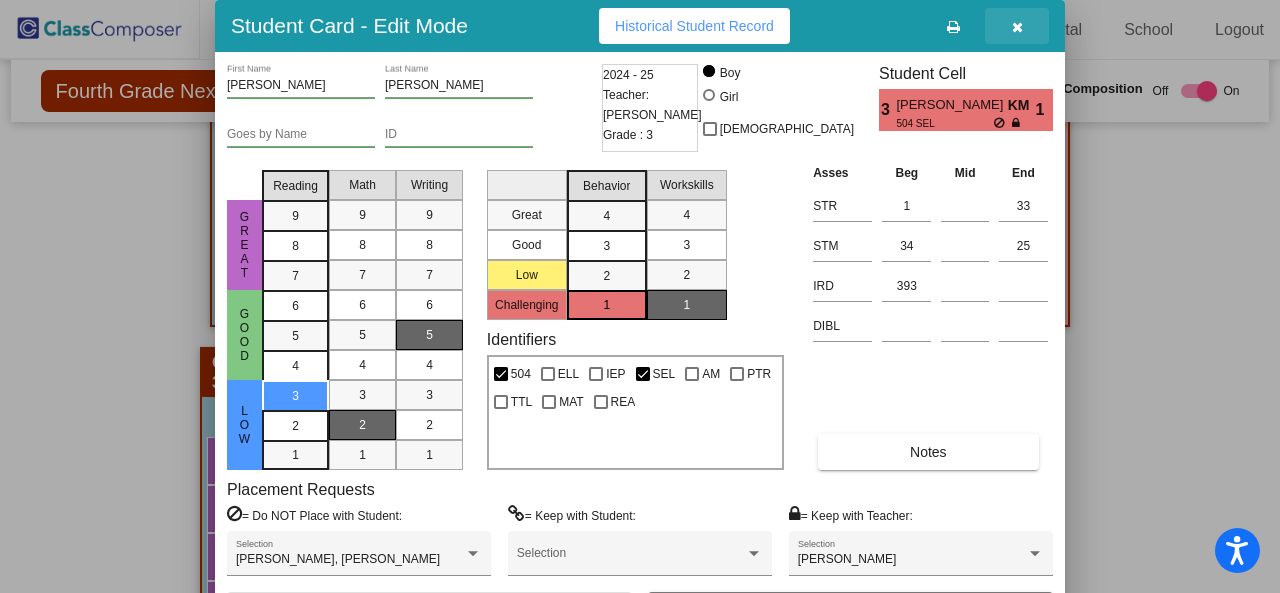 click at bounding box center (1017, 27) 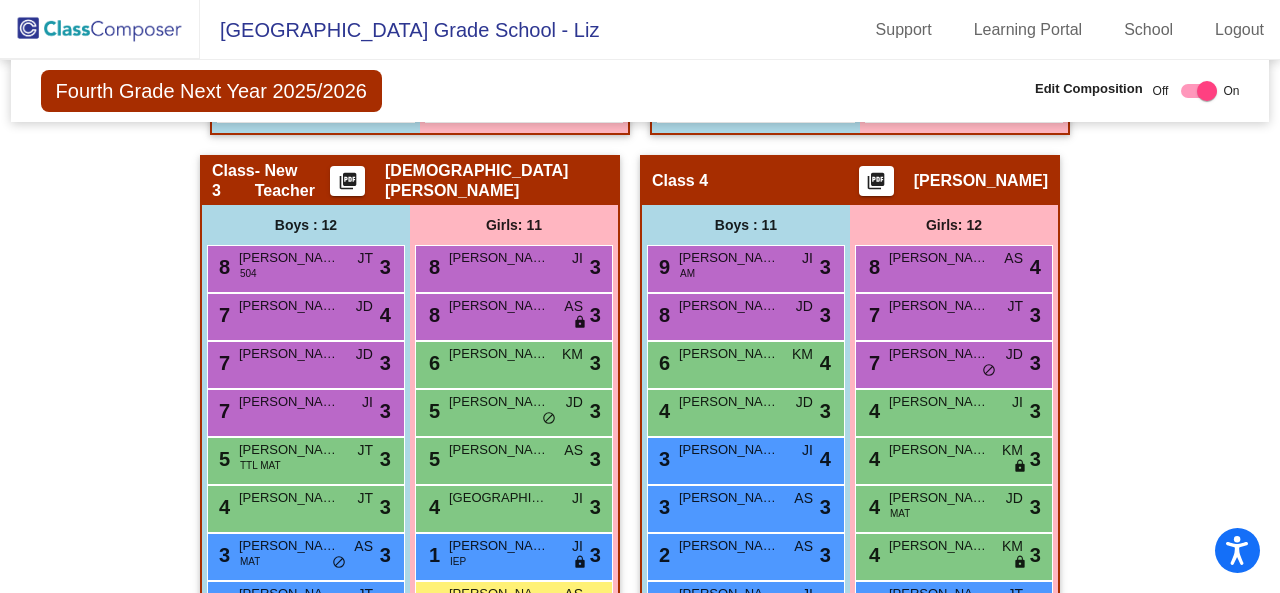scroll, scrollTop: 1092, scrollLeft: 0, axis: vertical 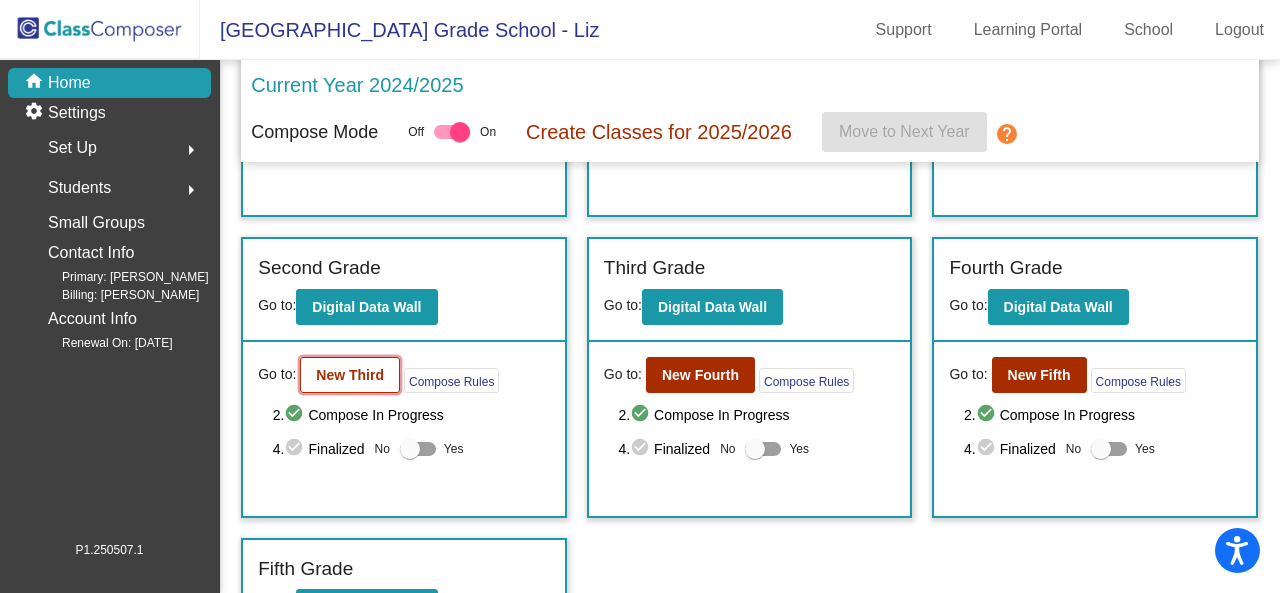 click on "New Third" 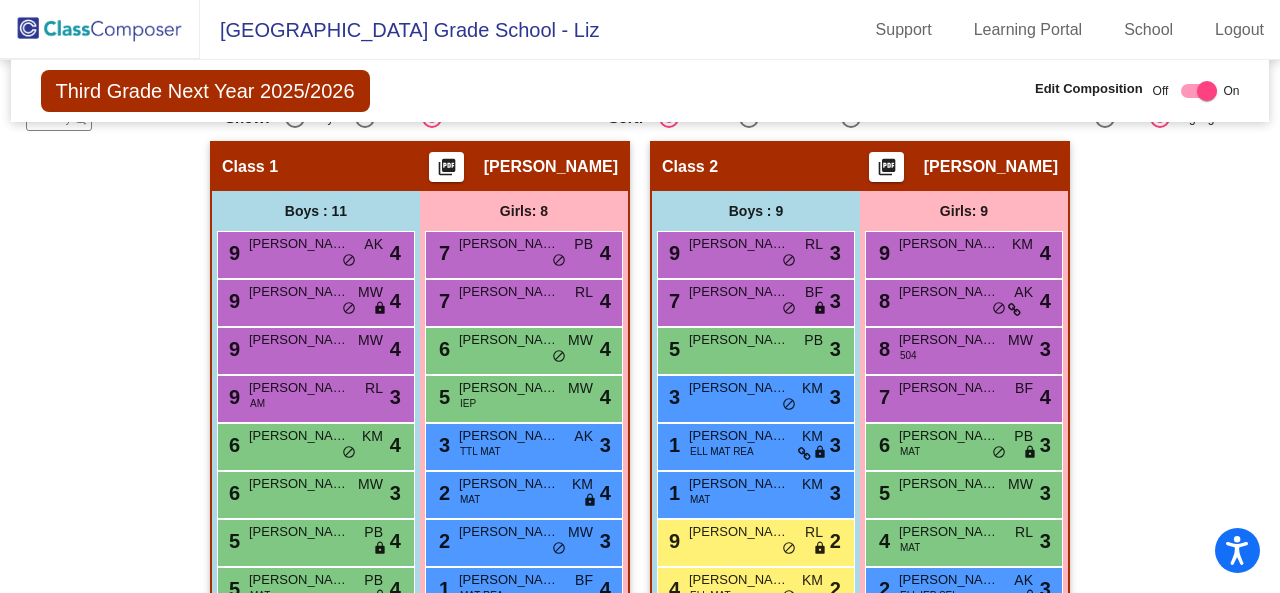 scroll, scrollTop: 300, scrollLeft: 0, axis: vertical 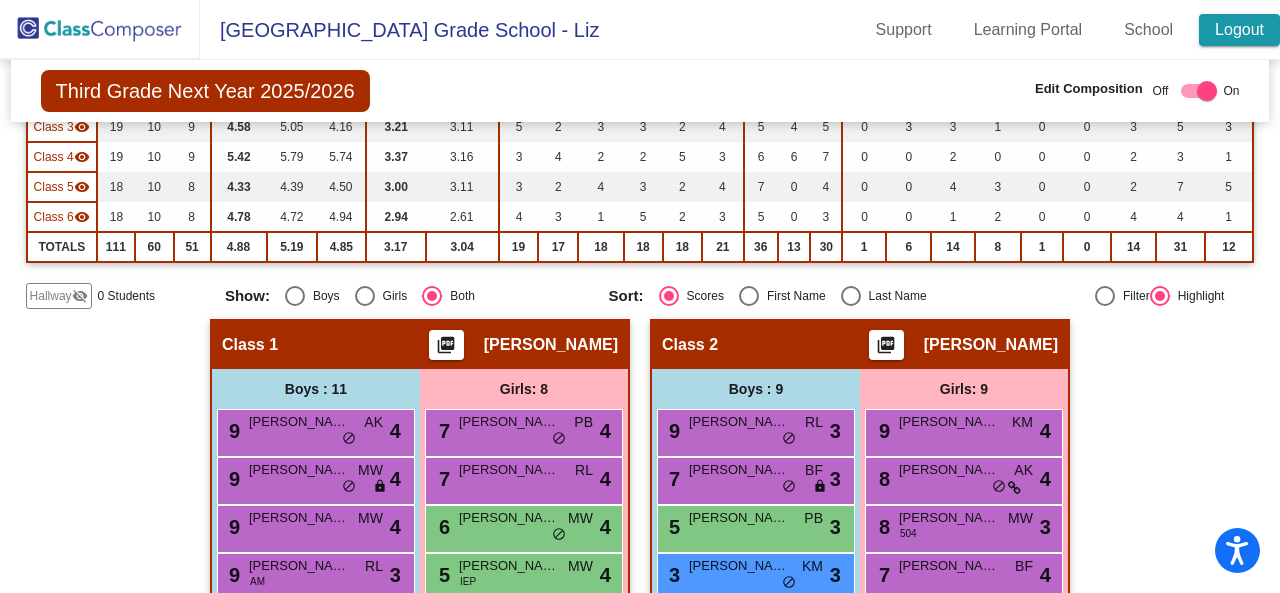 click on "Logout" 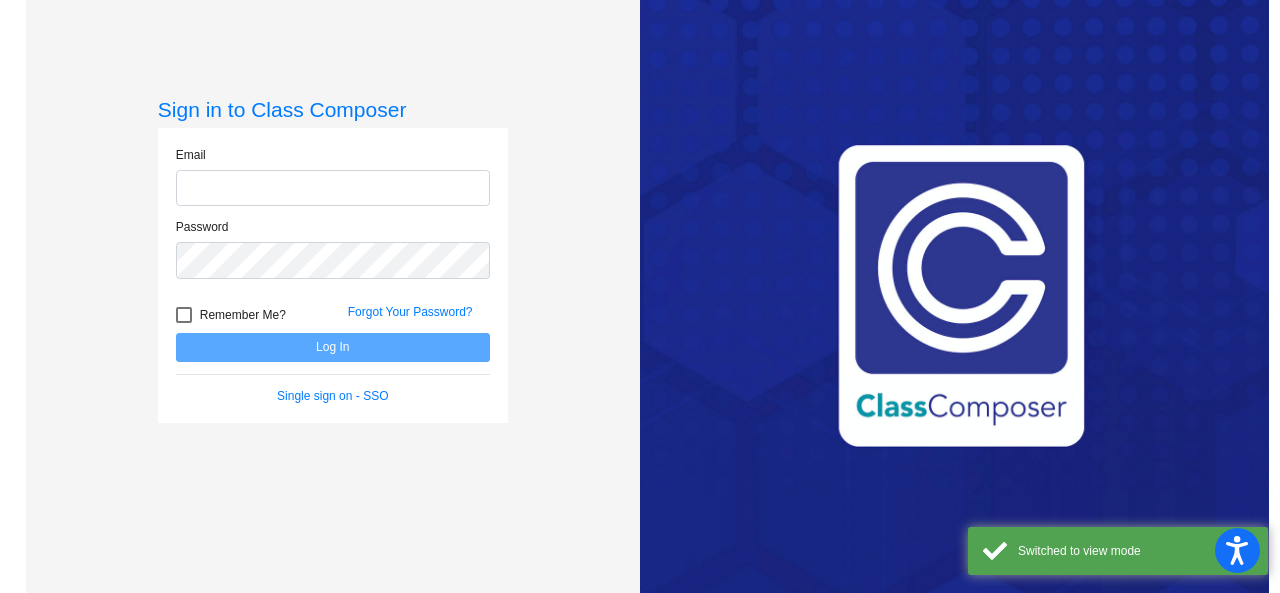 scroll, scrollTop: 0, scrollLeft: 0, axis: both 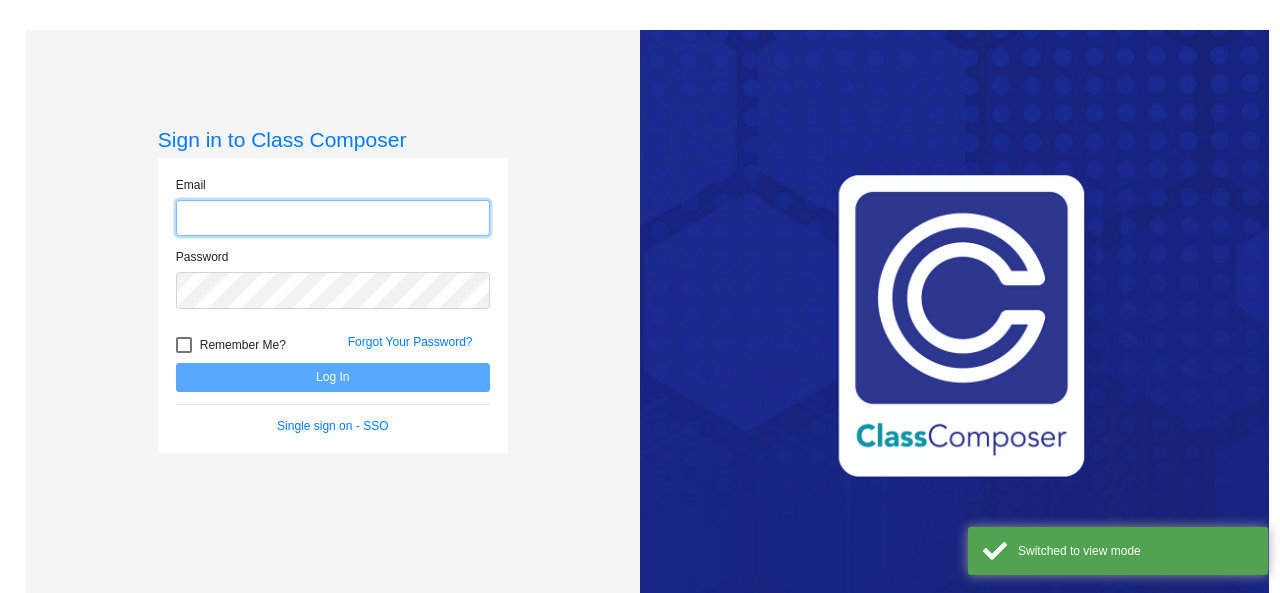 type on "[EMAIL_ADDRESS][DOMAIN_NAME]" 